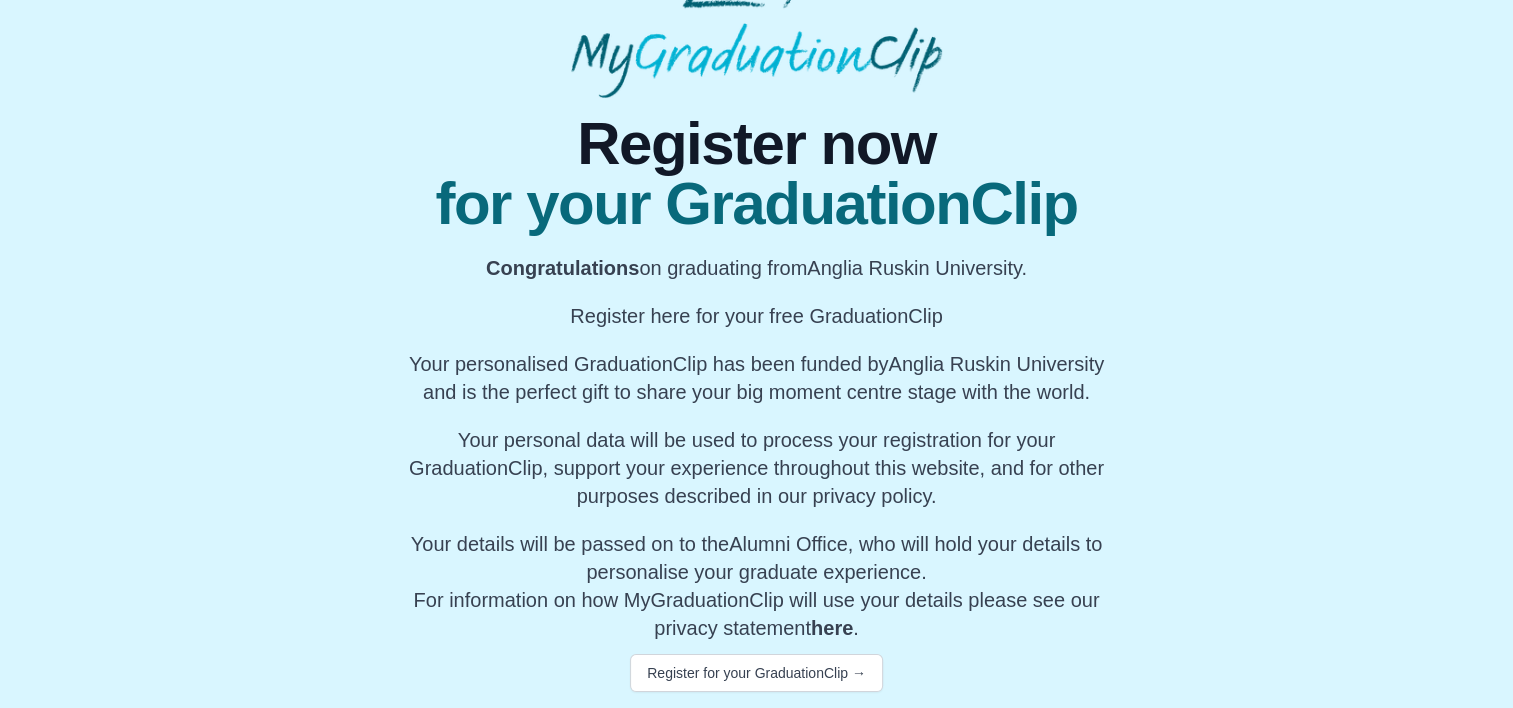 scroll, scrollTop: 138, scrollLeft: 0, axis: vertical 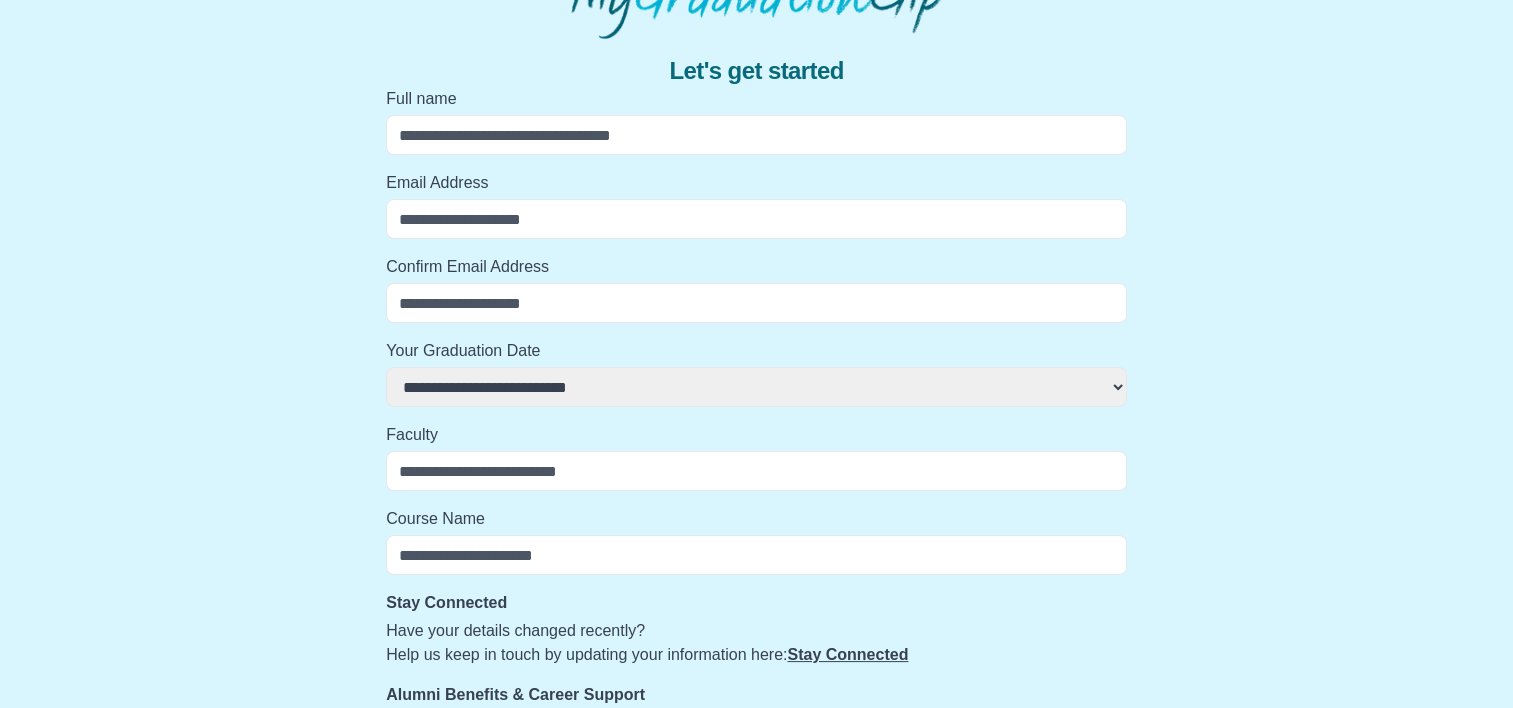 click on "Full name" at bounding box center [756, 135] 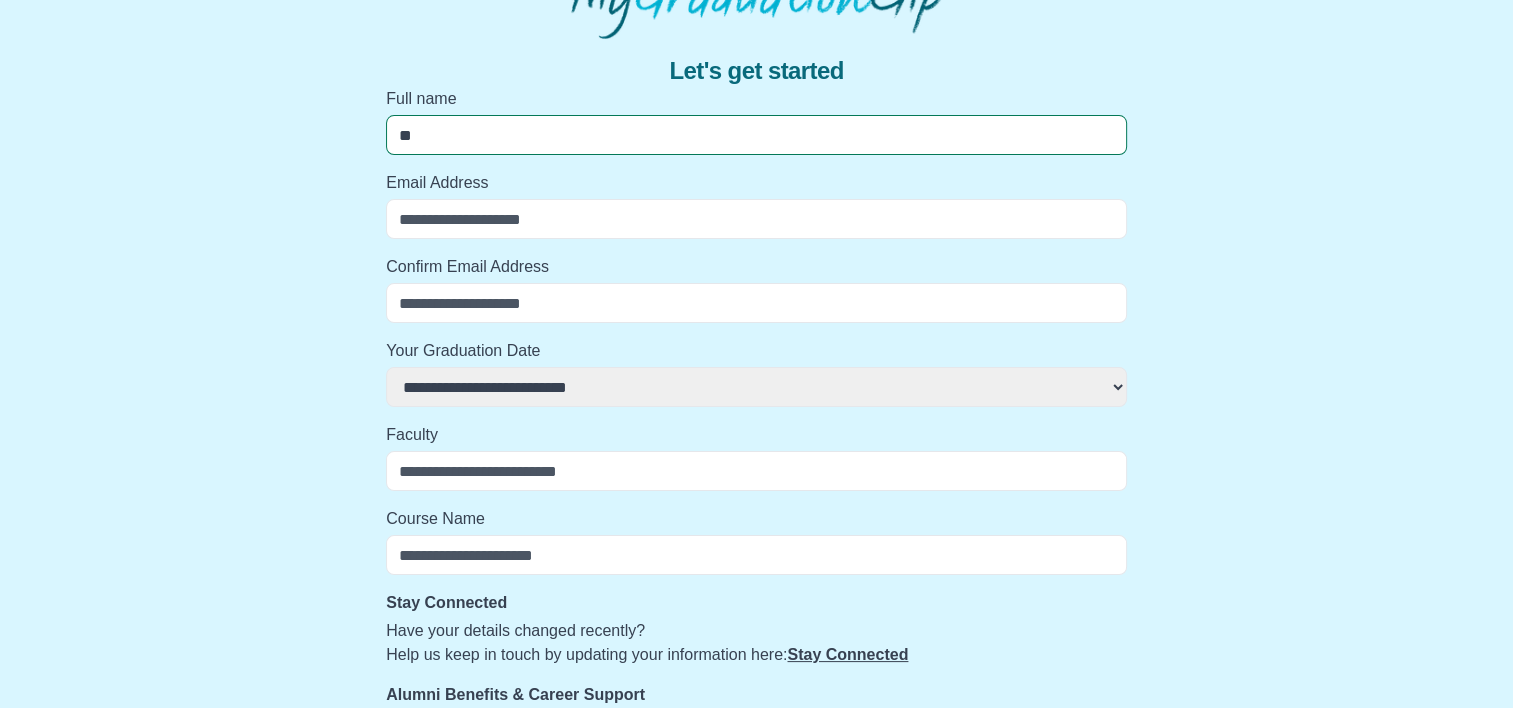 type on "*" 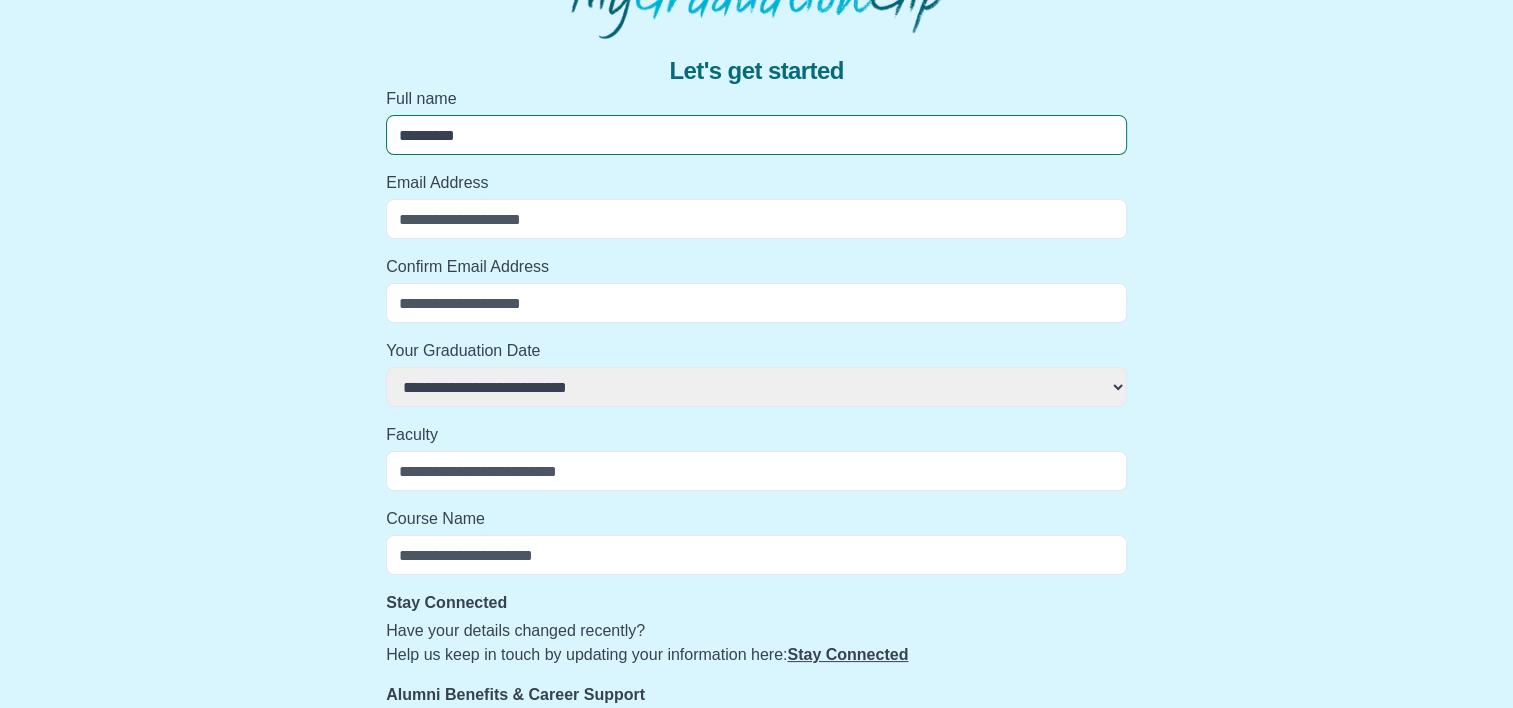 click on "Continue" at bounding box center (431, 794) 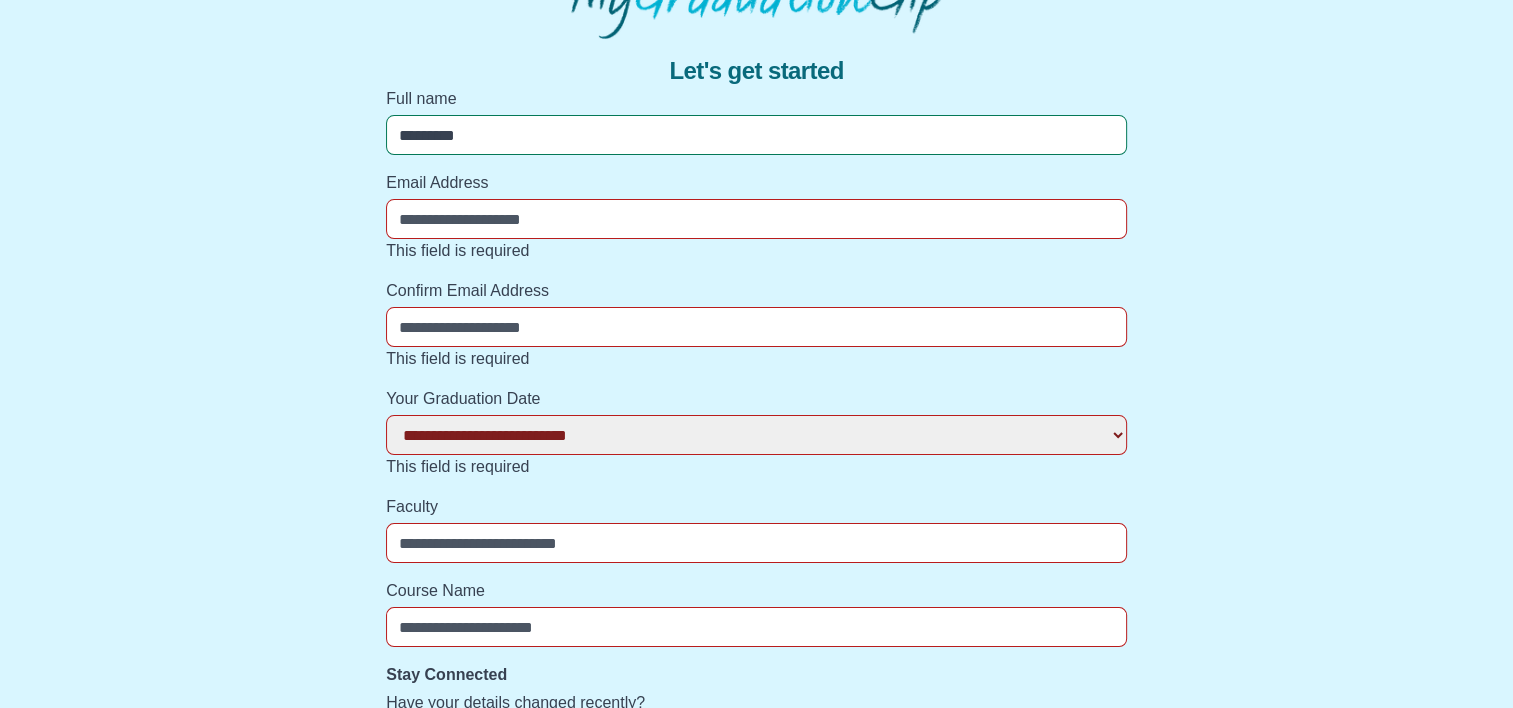 type on "**********" 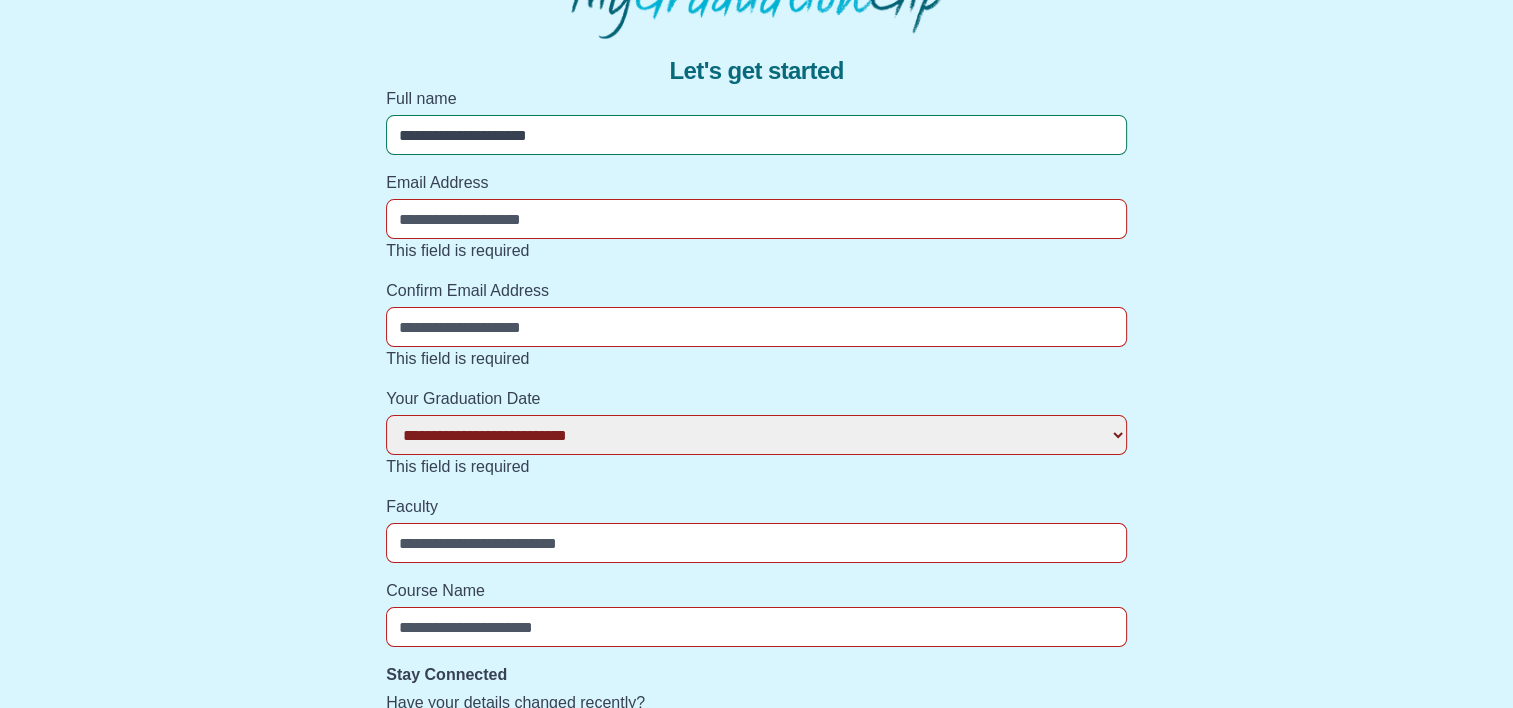 click on "Email Address" at bounding box center (756, 219) 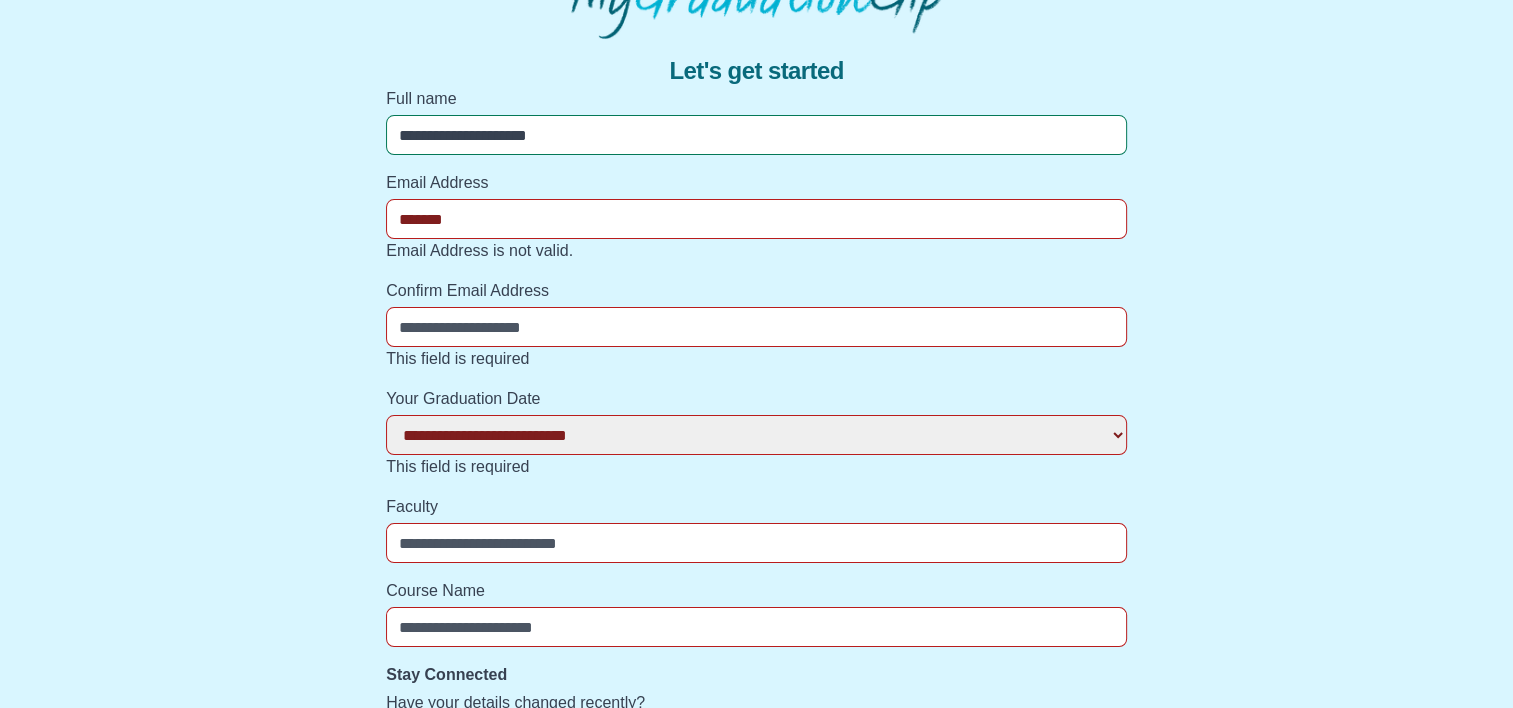 type on "**********" 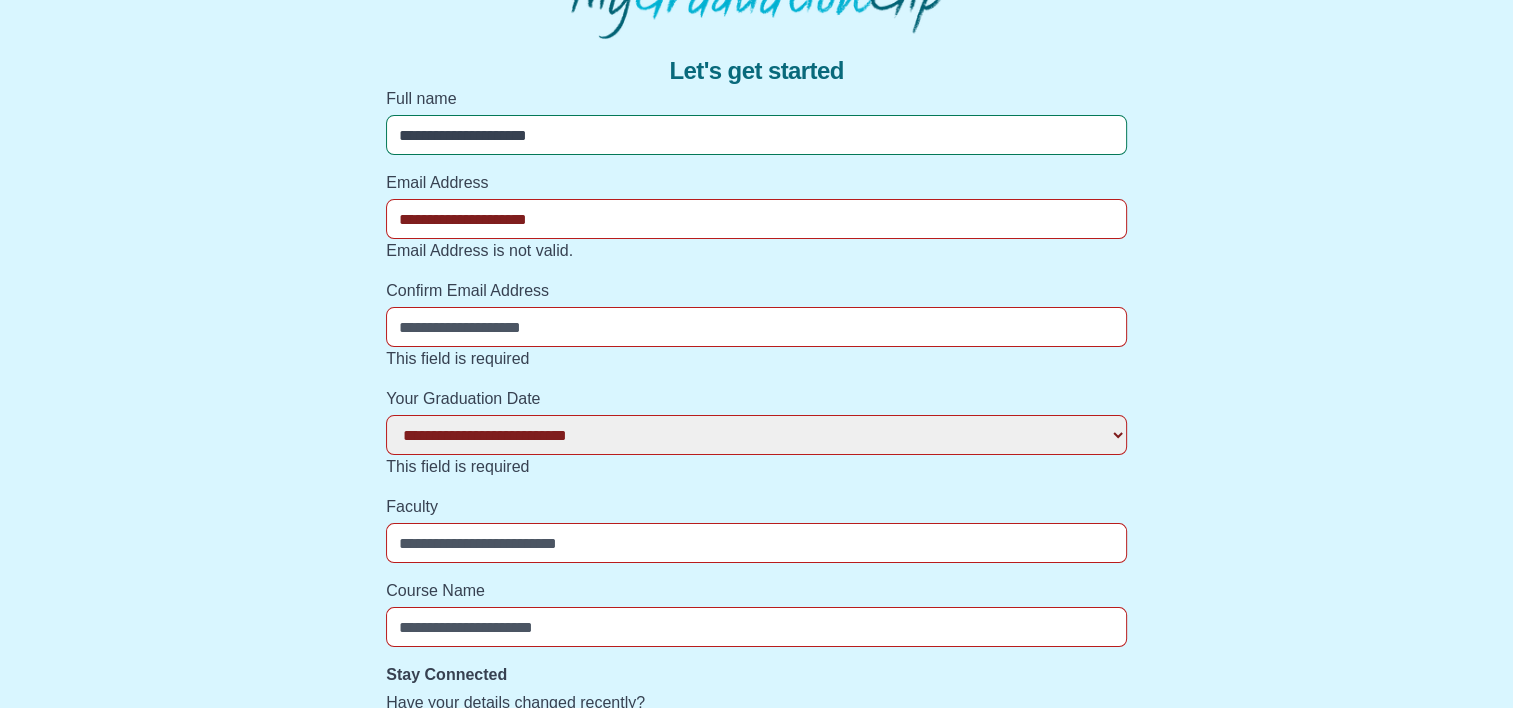 type on "**********" 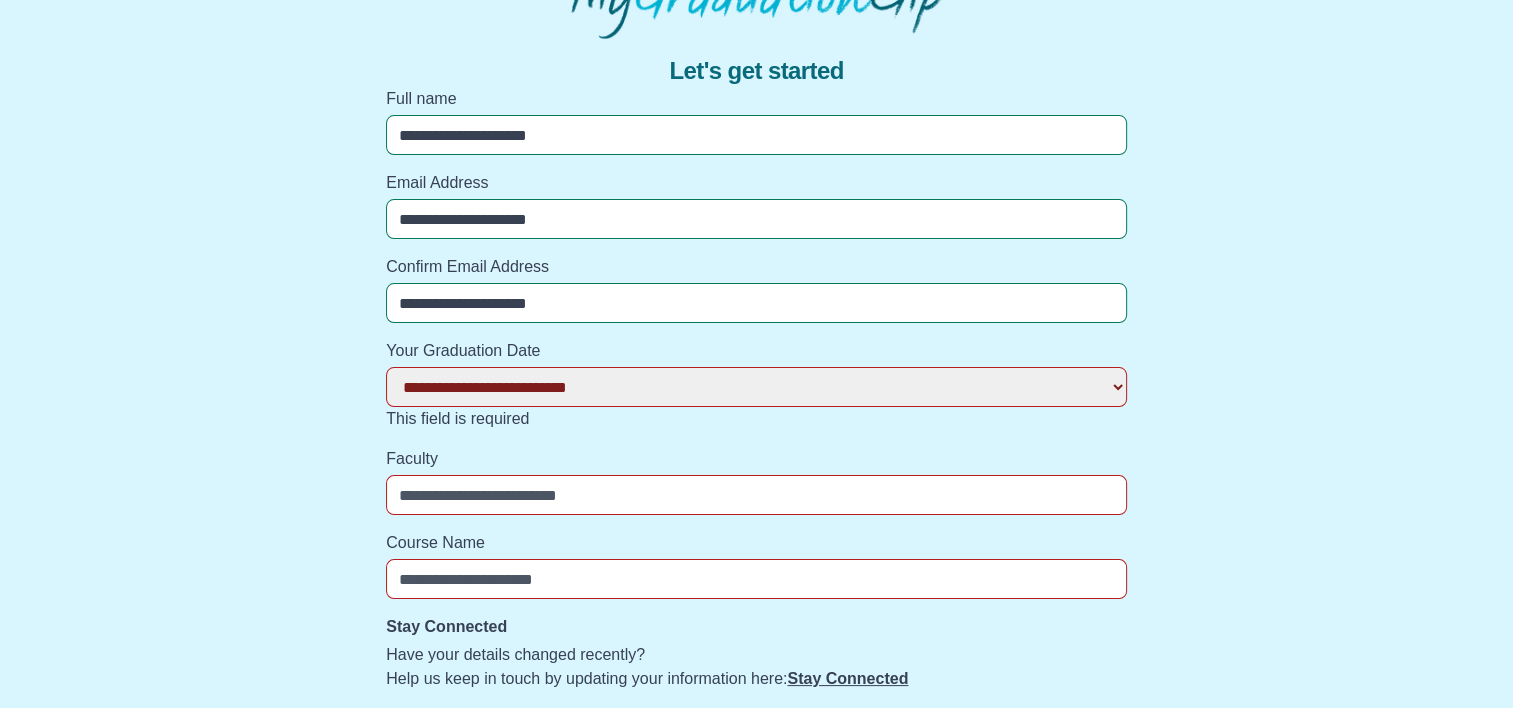 click on "**********" at bounding box center (756, 387) 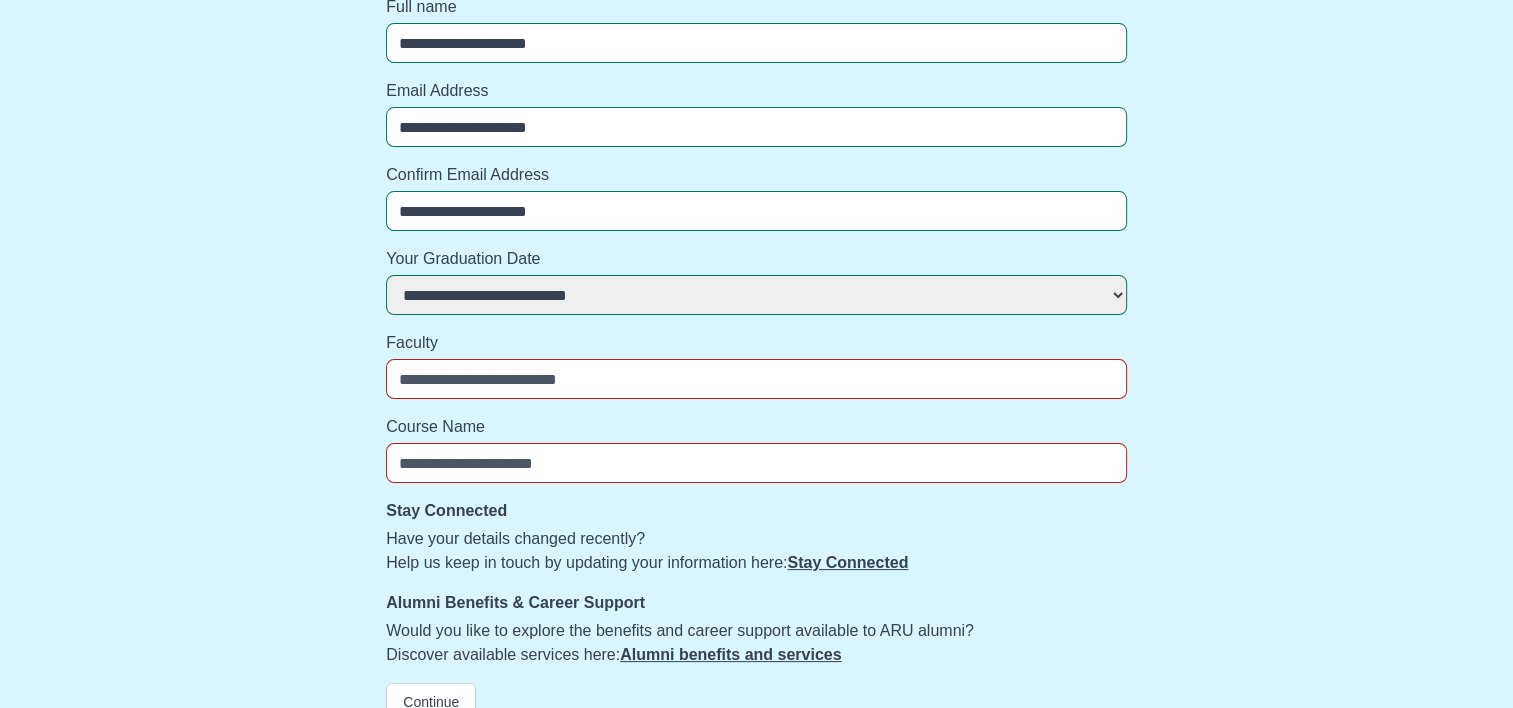 scroll, scrollTop: 258, scrollLeft: 0, axis: vertical 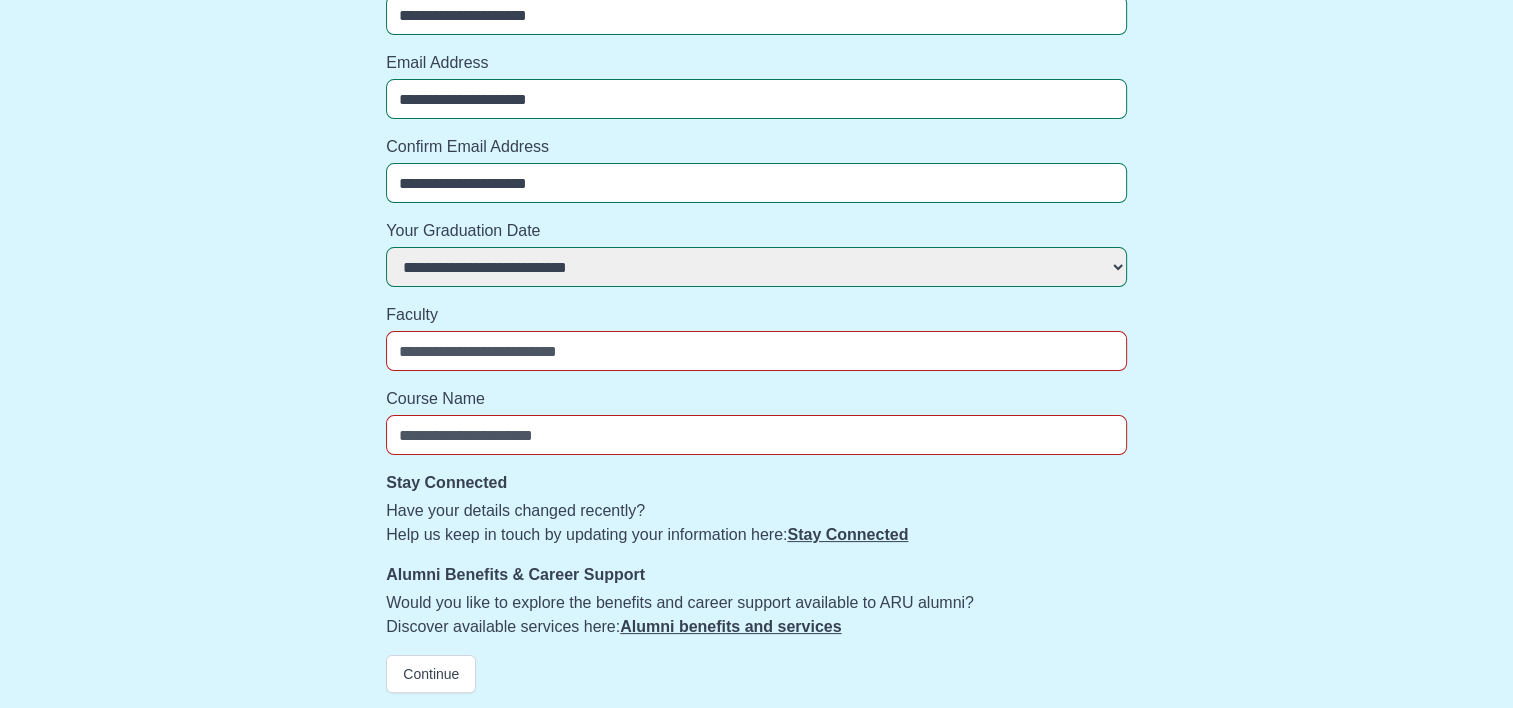 click on "Faculty" at bounding box center (756, 351) 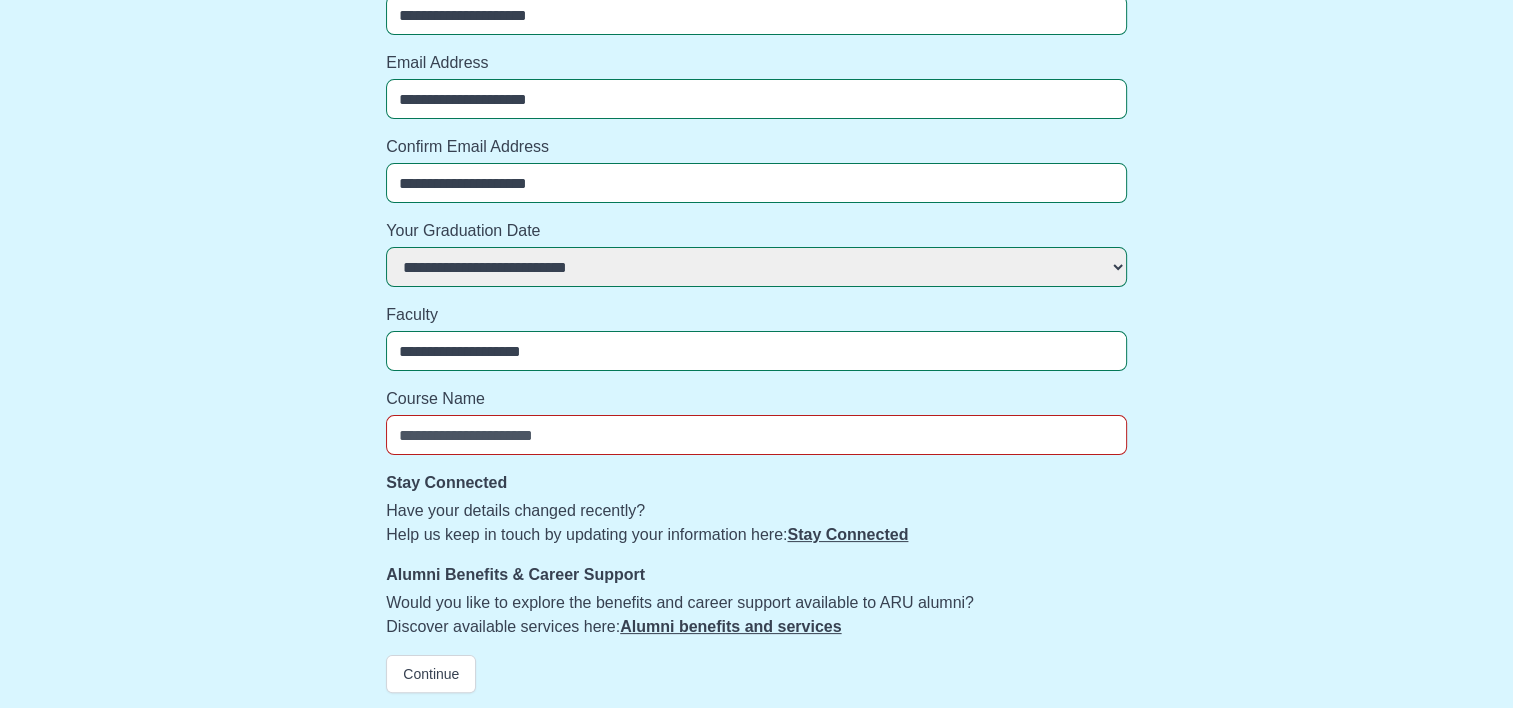type on "**********" 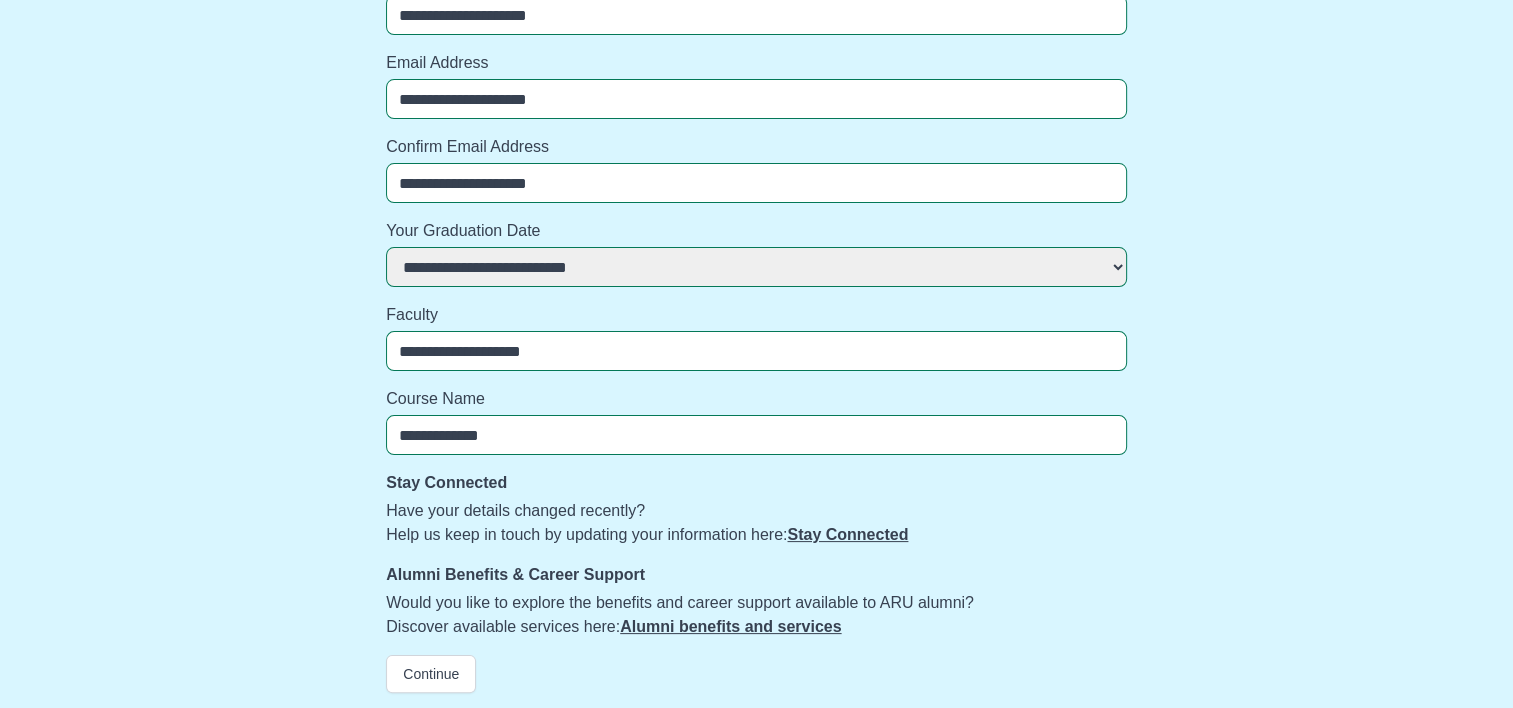 type on "**********" 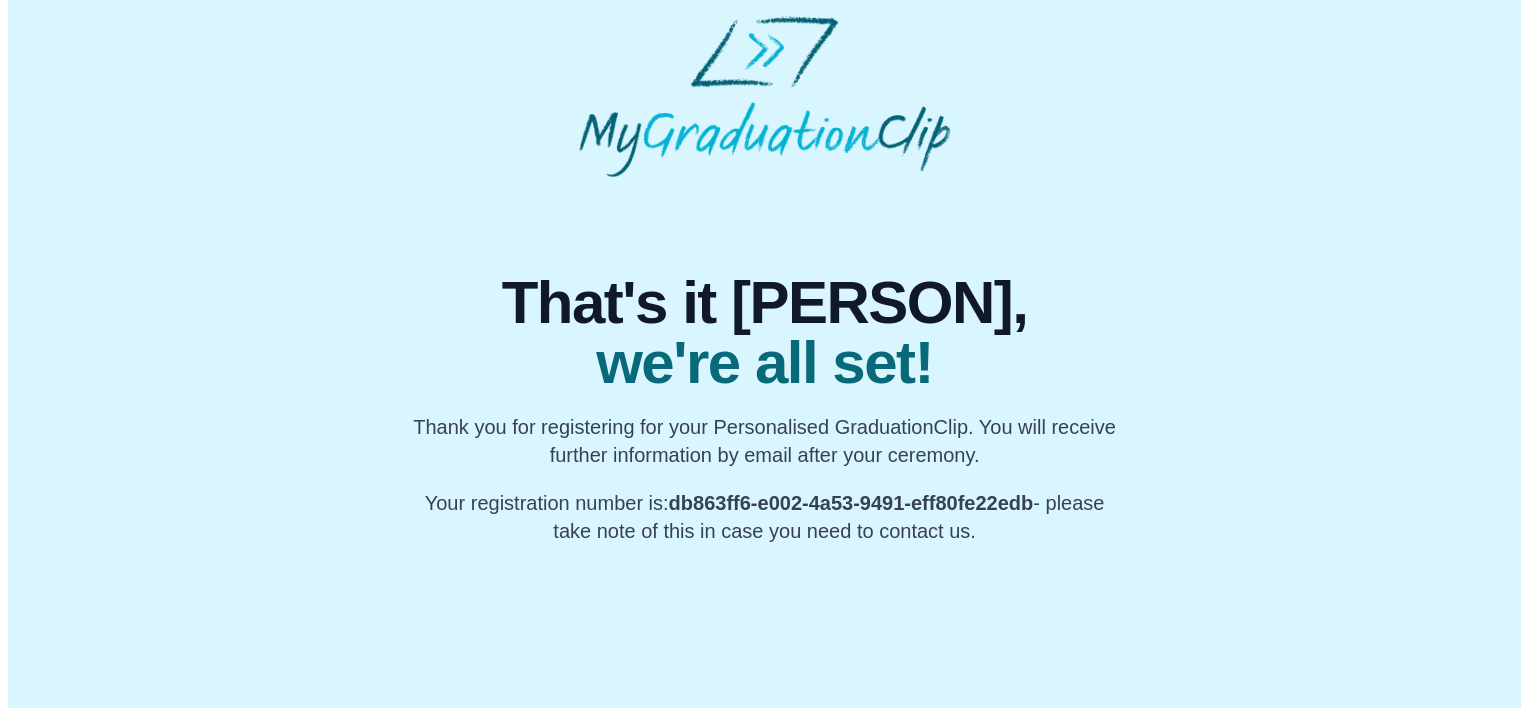 scroll, scrollTop: 0, scrollLeft: 0, axis: both 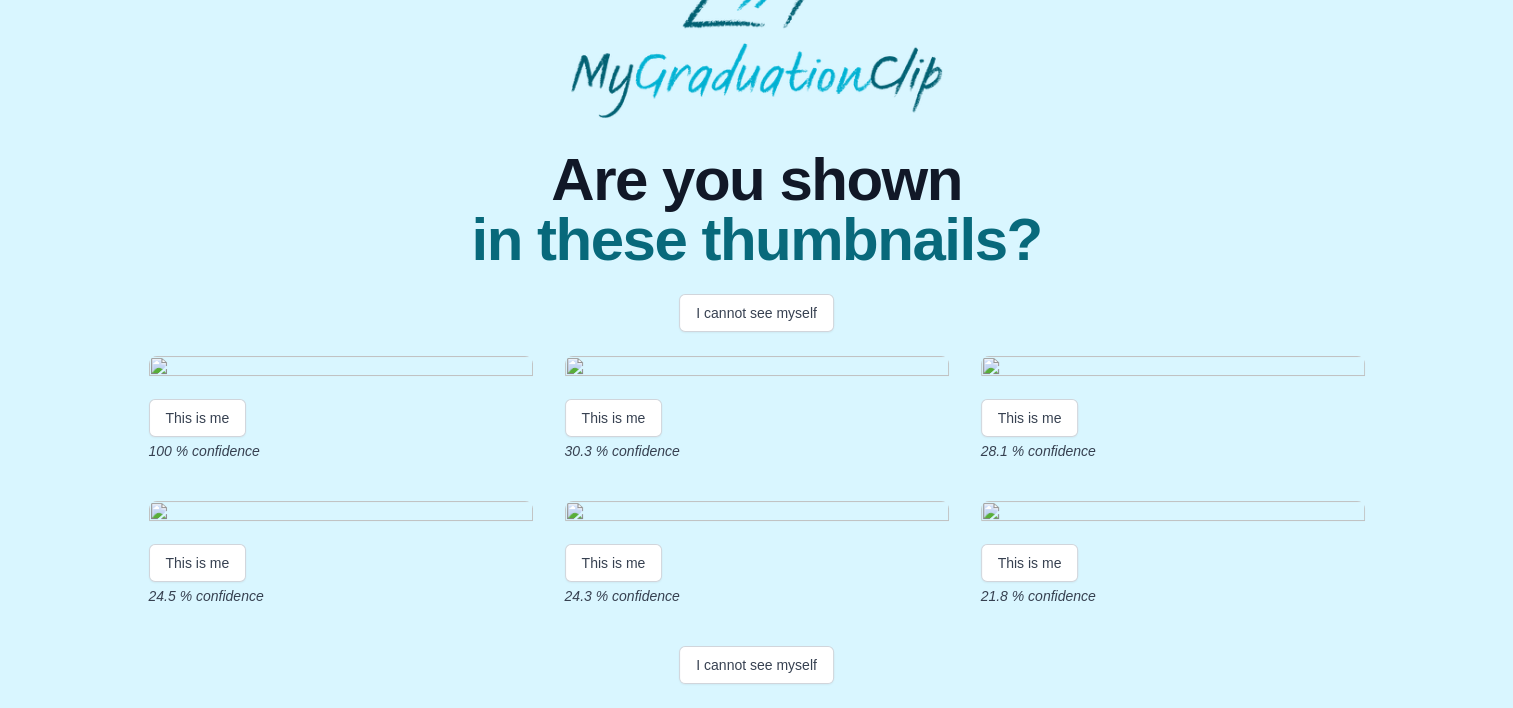 click on "This is me" at bounding box center [198, 418] 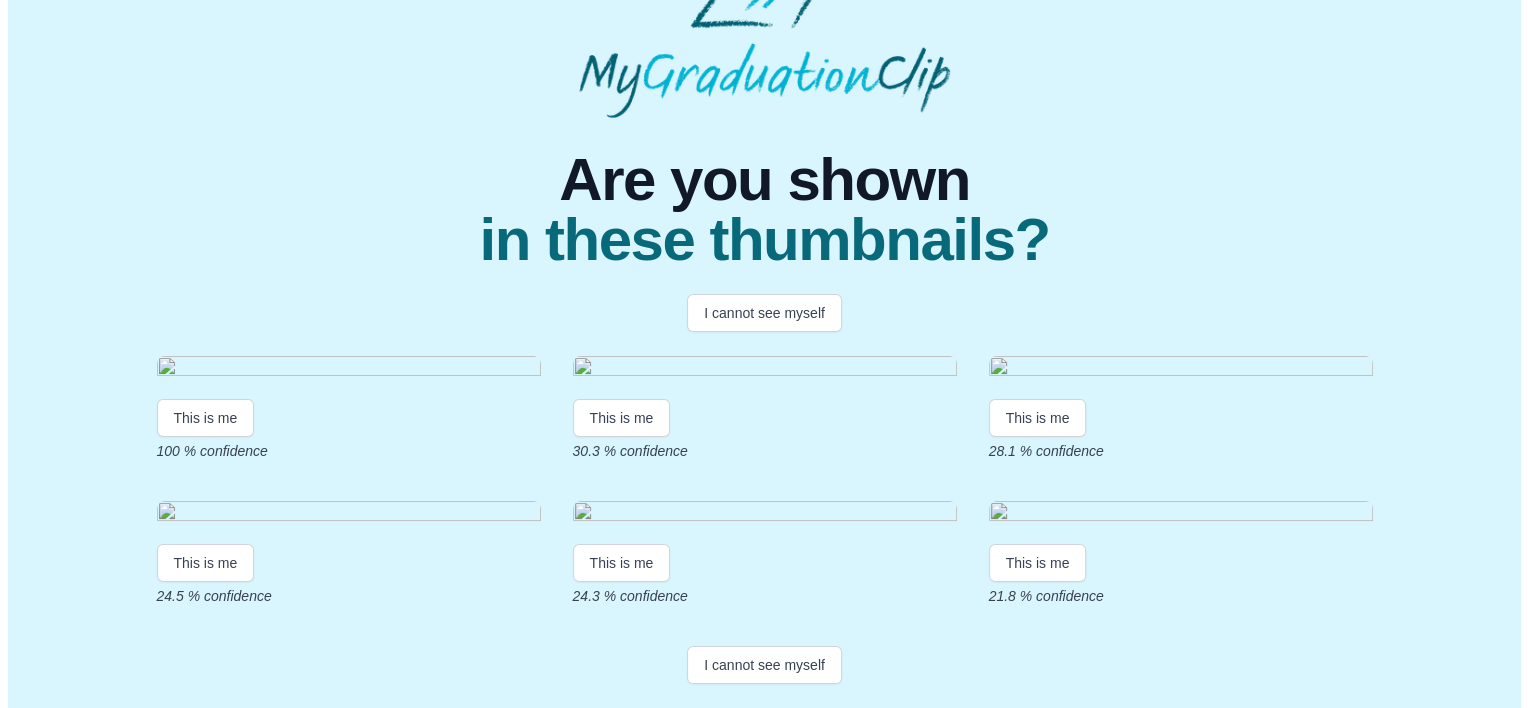 scroll, scrollTop: 0, scrollLeft: 0, axis: both 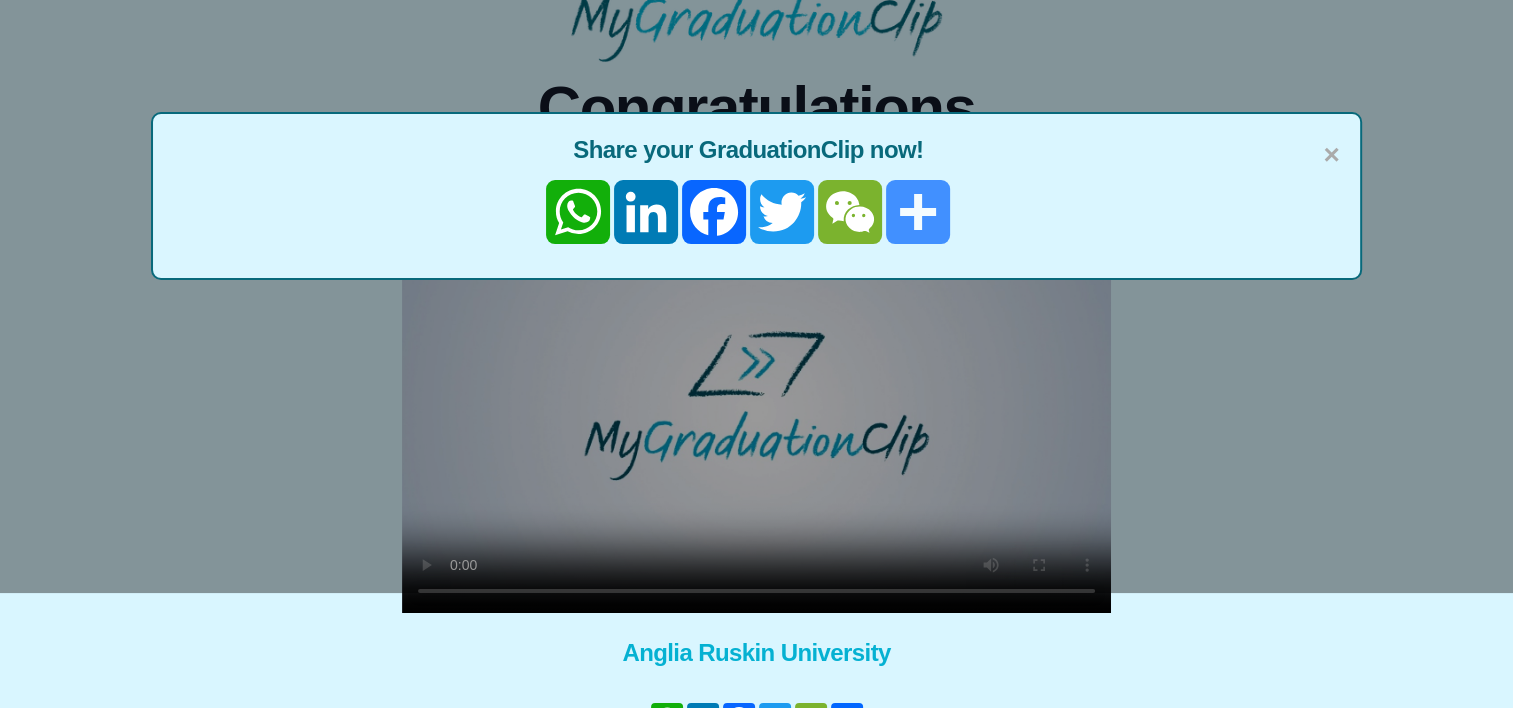 click on "Share" at bounding box center (918, 212) 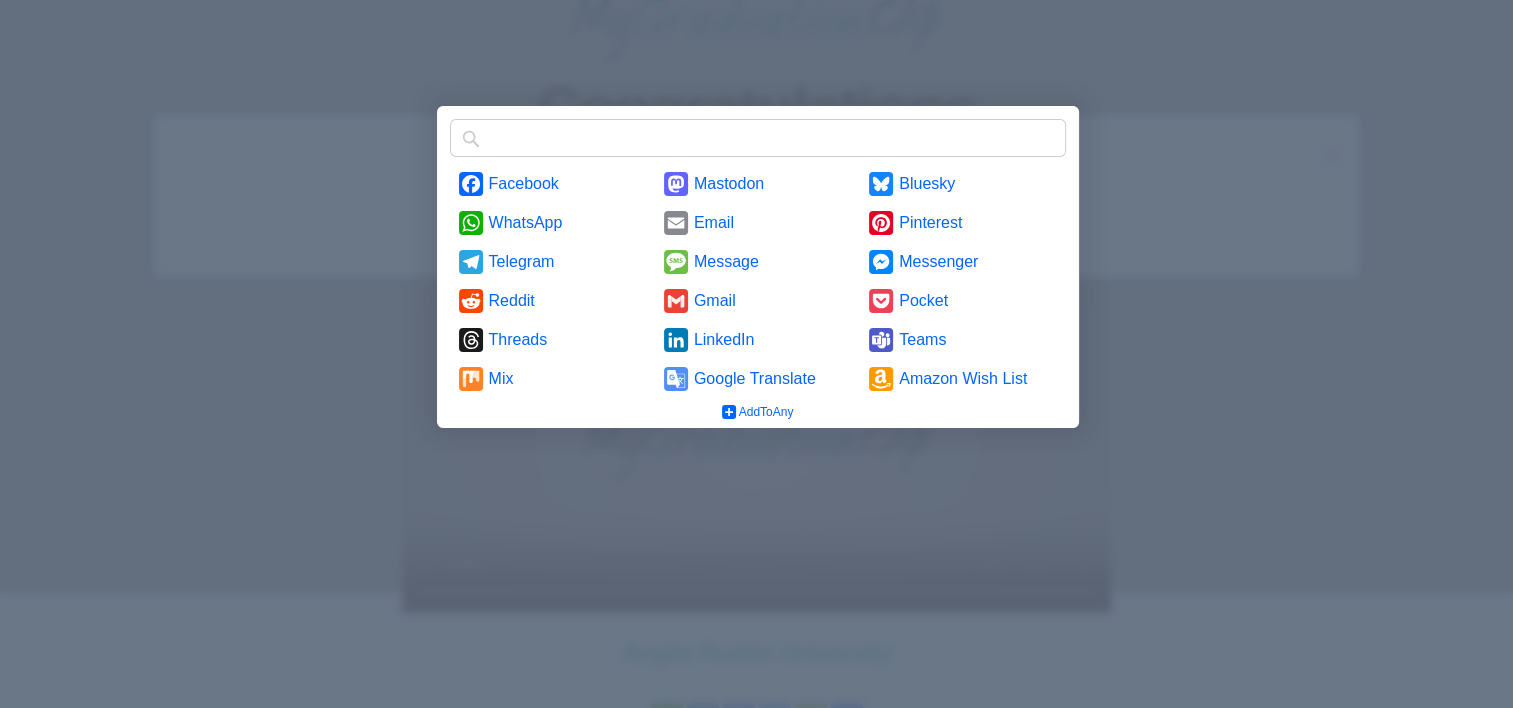 click at bounding box center [756, 354] 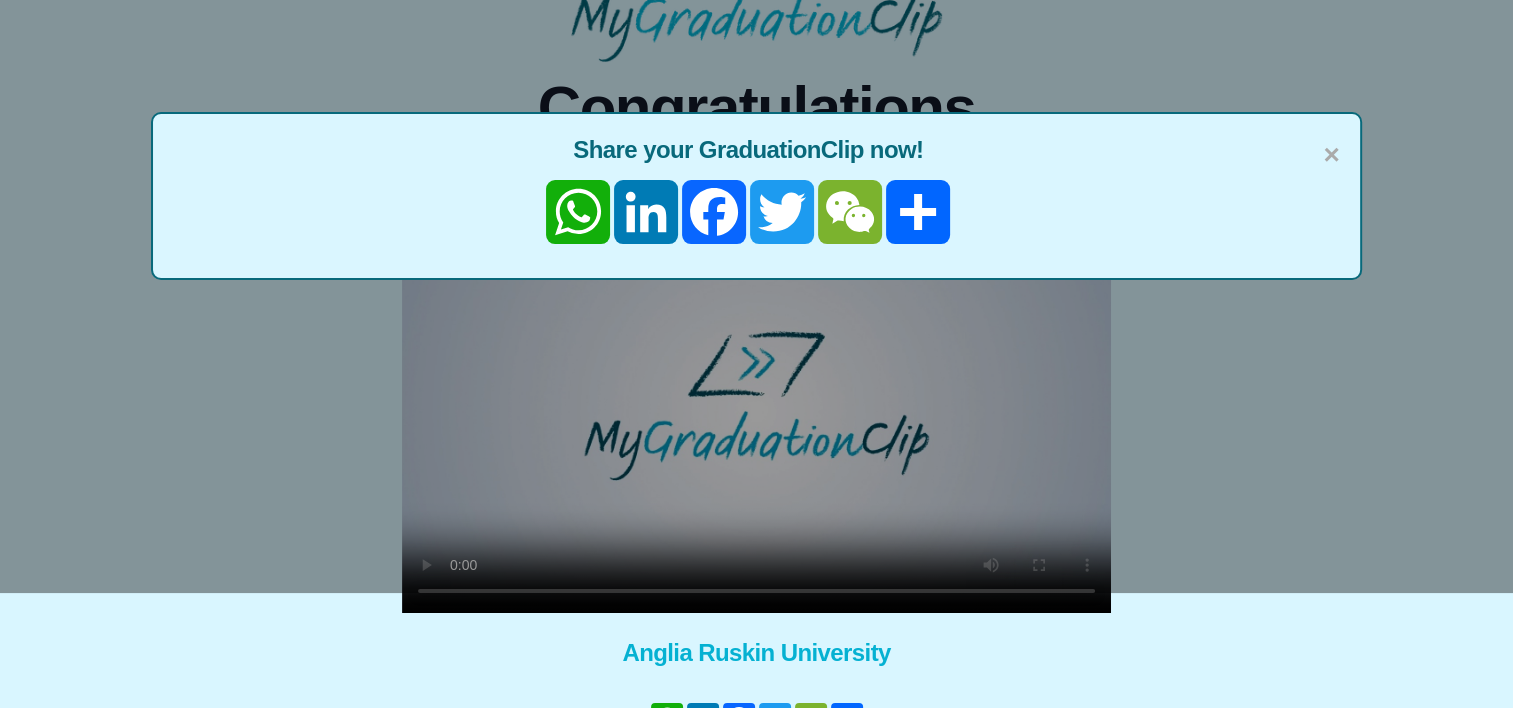 click on "×" at bounding box center (1331, 155) 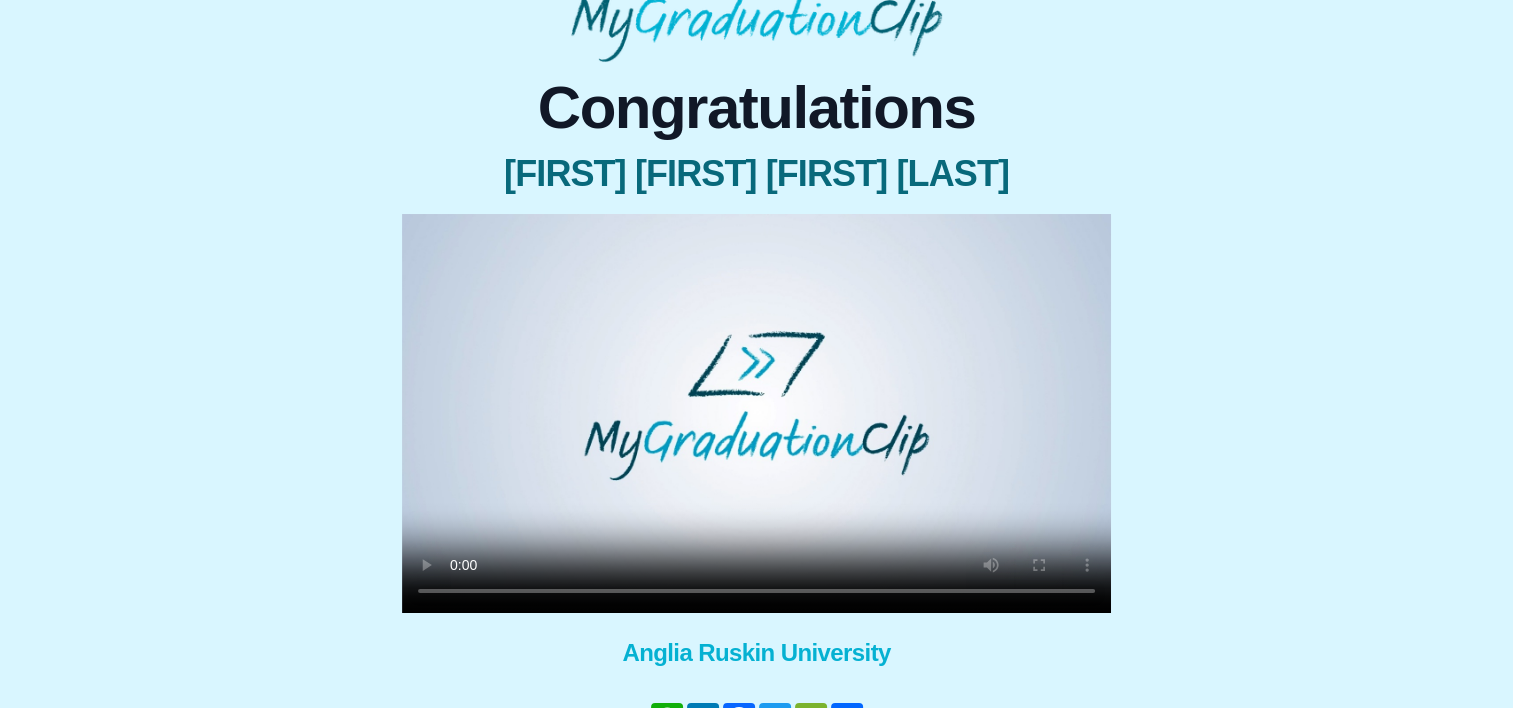 scroll, scrollTop: 0, scrollLeft: 0, axis: both 